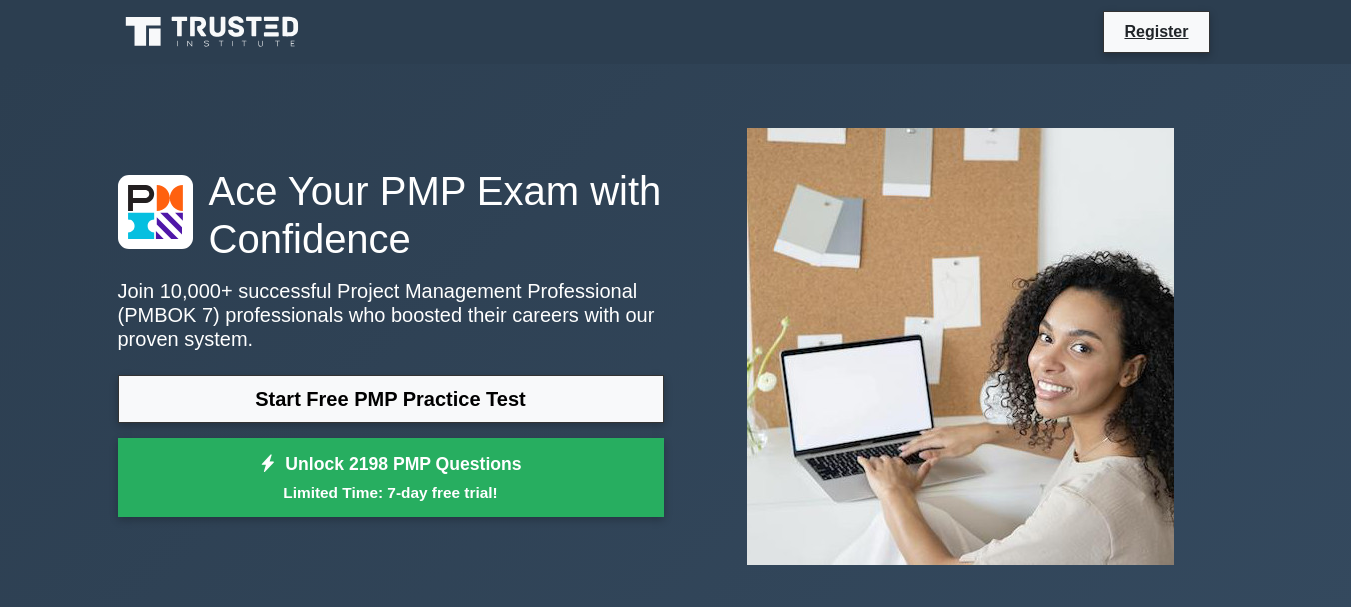 scroll, scrollTop: 0, scrollLeft: 0, axis: both 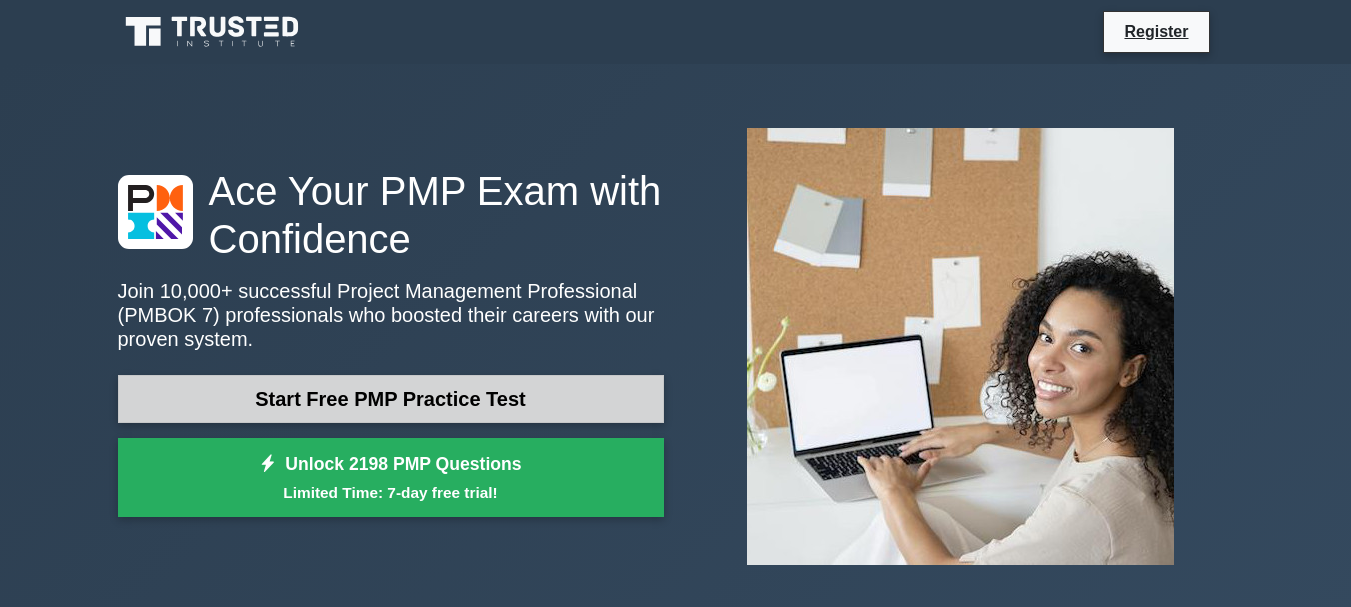click on "Start Free PMP Practice Test" at bounding box center [391, 399] 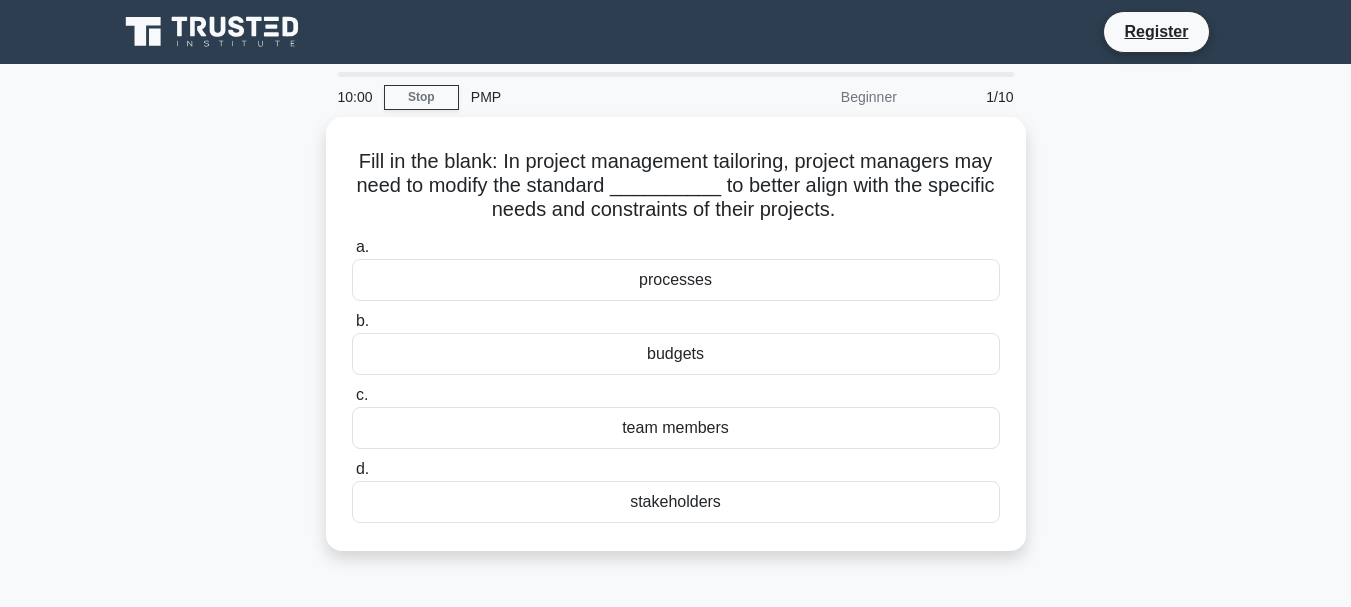 scroll, scrollTop: 0, scrollLeft: 0, axis: both 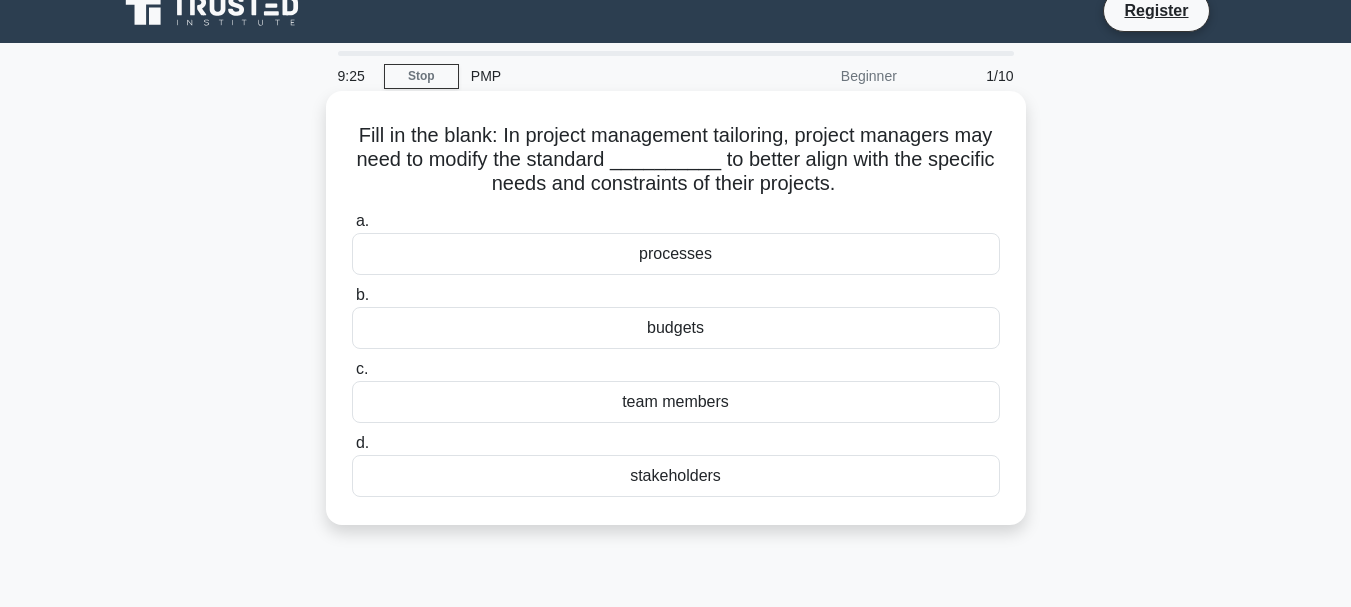 drag, startPoint x: 304, startPoint y: 121, endPoint x: 735, endPoint y: 423, distance: 526.27466 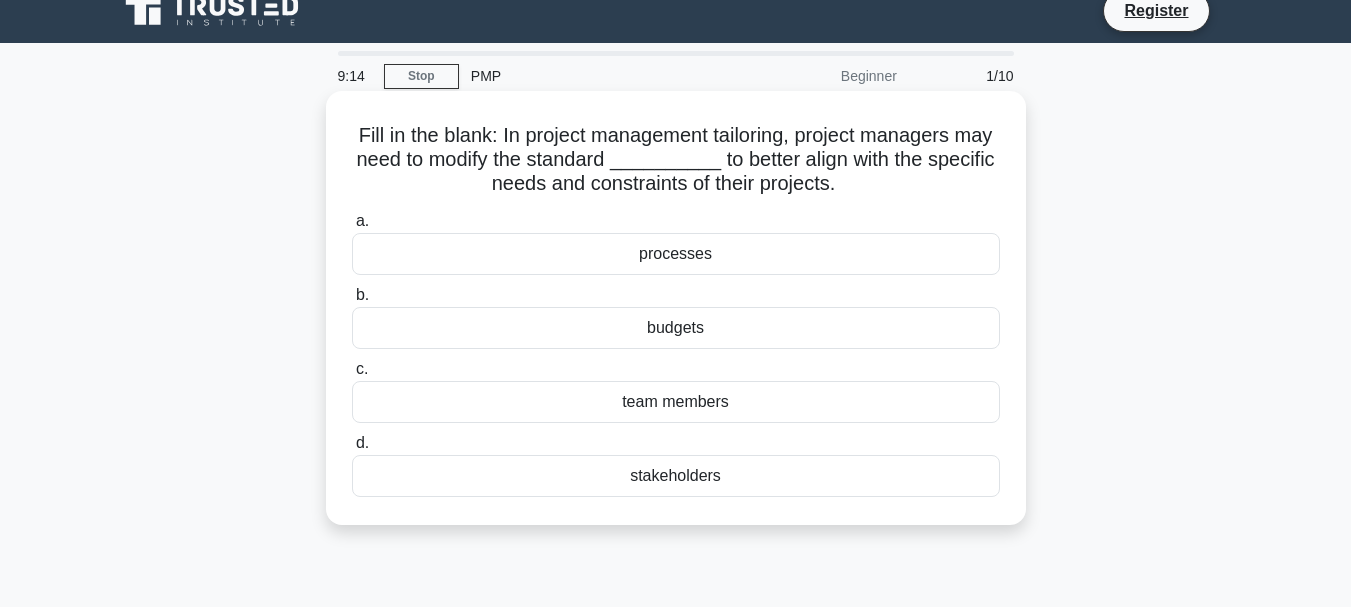 copy on "Fill in the blank: In project management tailoring, project managers may need to modify the standard __________ to better align with the specific needs and constraints of their projects.
.spinner_0XTQ{transform-origin:center;animation:spinner_y6GP .75s linear infinite}@keyframes spinner_y6GP{100%{transform:rotate(360deg)}}
a.
processes
b.
budgets
c.
team members
d.
stakeholders" 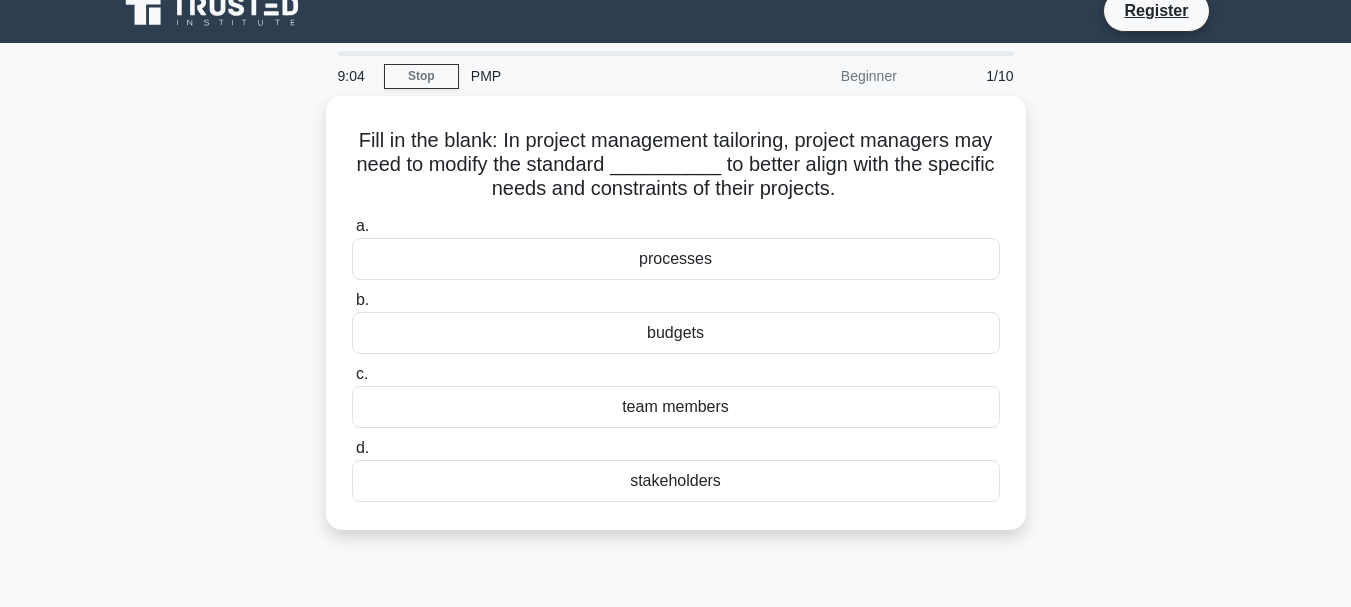 click on "Fill in the blank: In project management tailoring, project managers may need to modify the standard __________ to better align with the specific needs and constraints of their projects.
.spinner_0XTQ{transform-origin:center;animation:spinner_y6GP .75s linear infinite}@keyframes spinner_y6GP{100%{transform:rotate(360deg)}}
a.
processes
b. c." at bounding box center [676, 325] 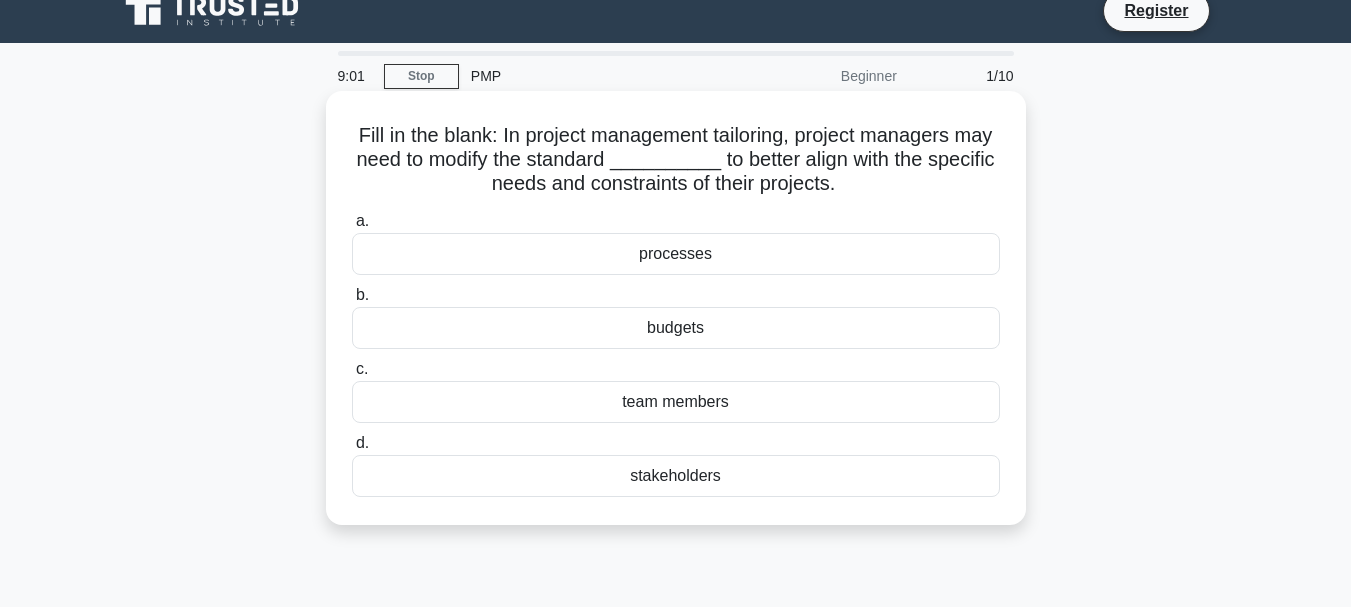 click on "processes" at bounding box center (676, 254) 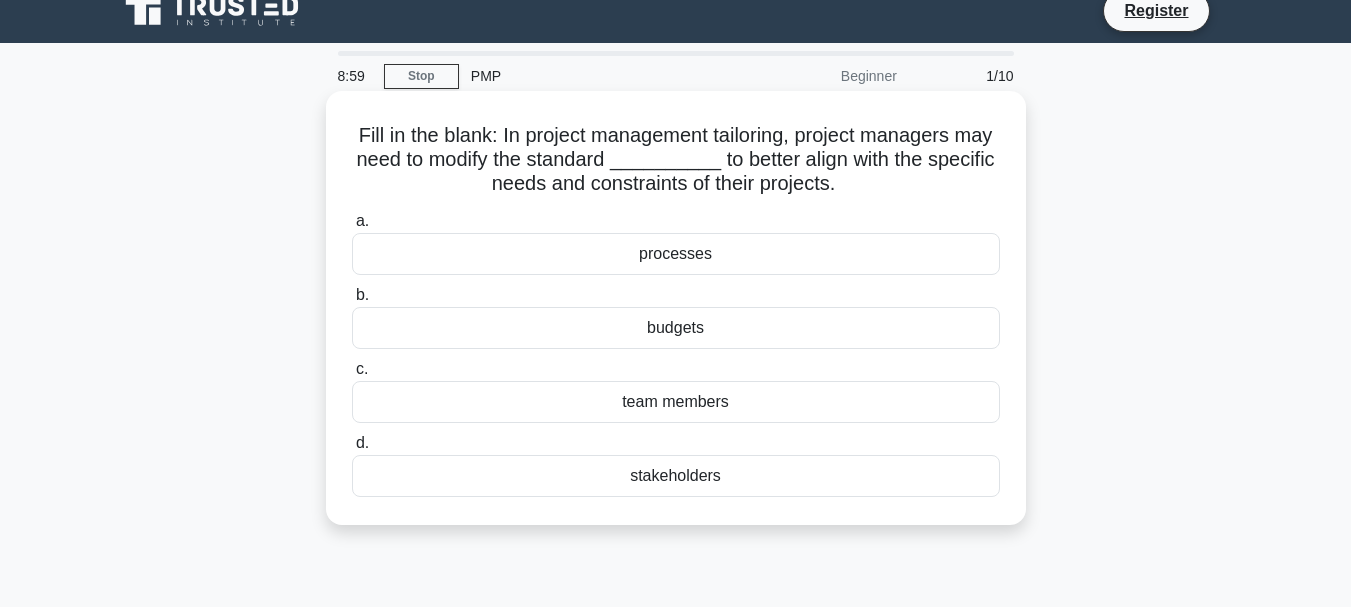 drag, startPoint x: 771, startPoint y: 254, endPoint x: 577, endPoint y: 263, distance: 194.20865 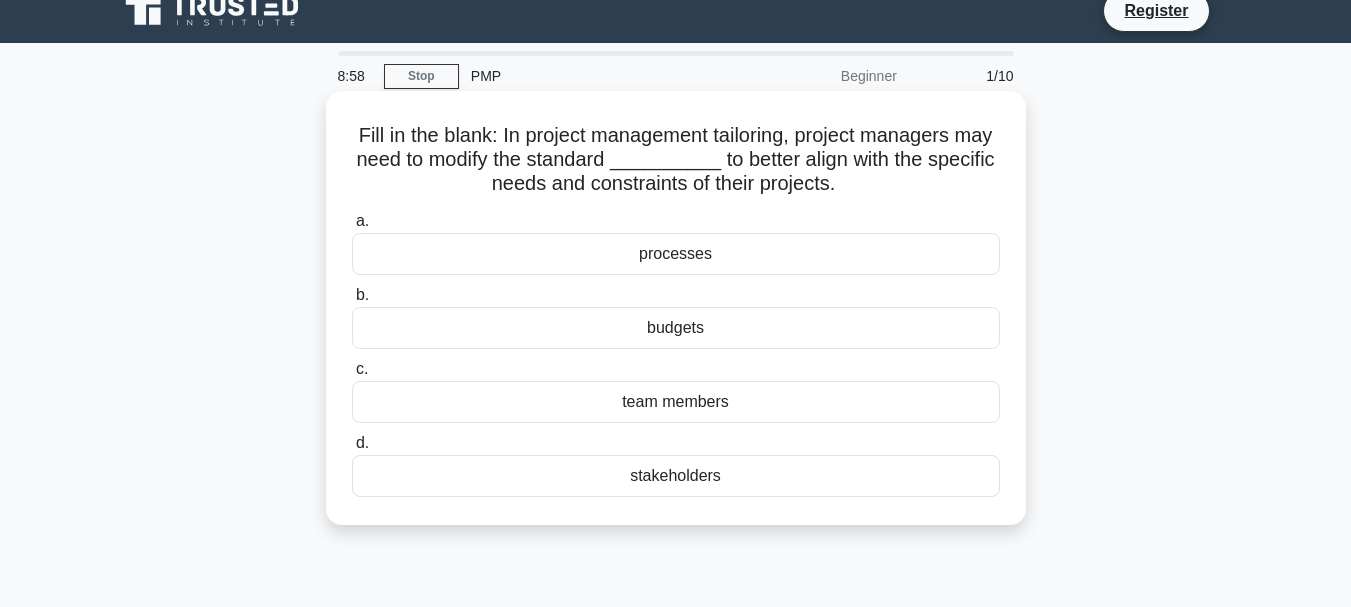 click on "a.
processes" at bounding box center [676, 242] 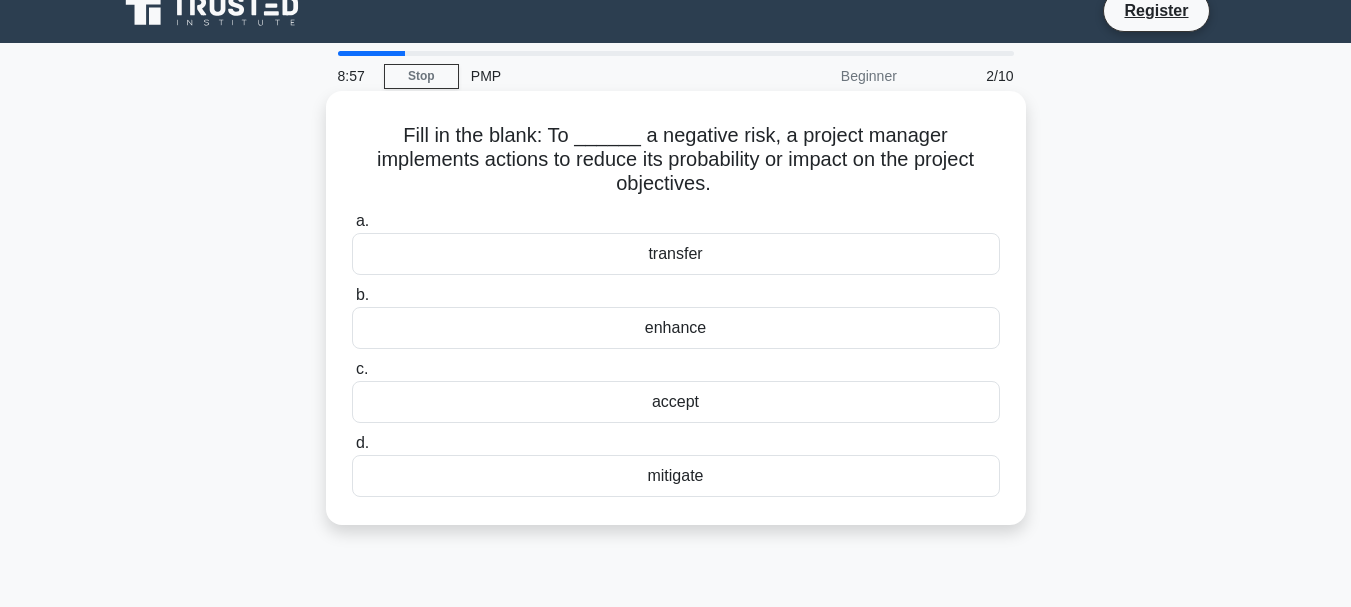 scroll, scrollTop: 0, scrollLeft: 0, axis: both 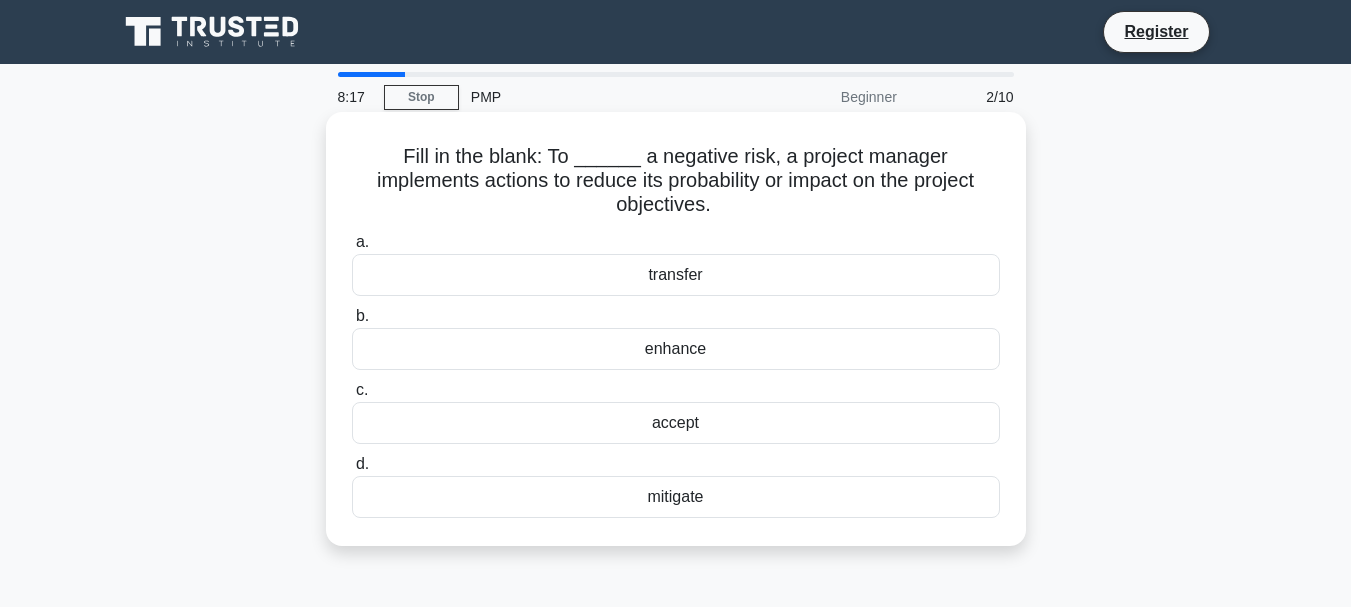 click on "mitigate" at bounding box center (676, 497) 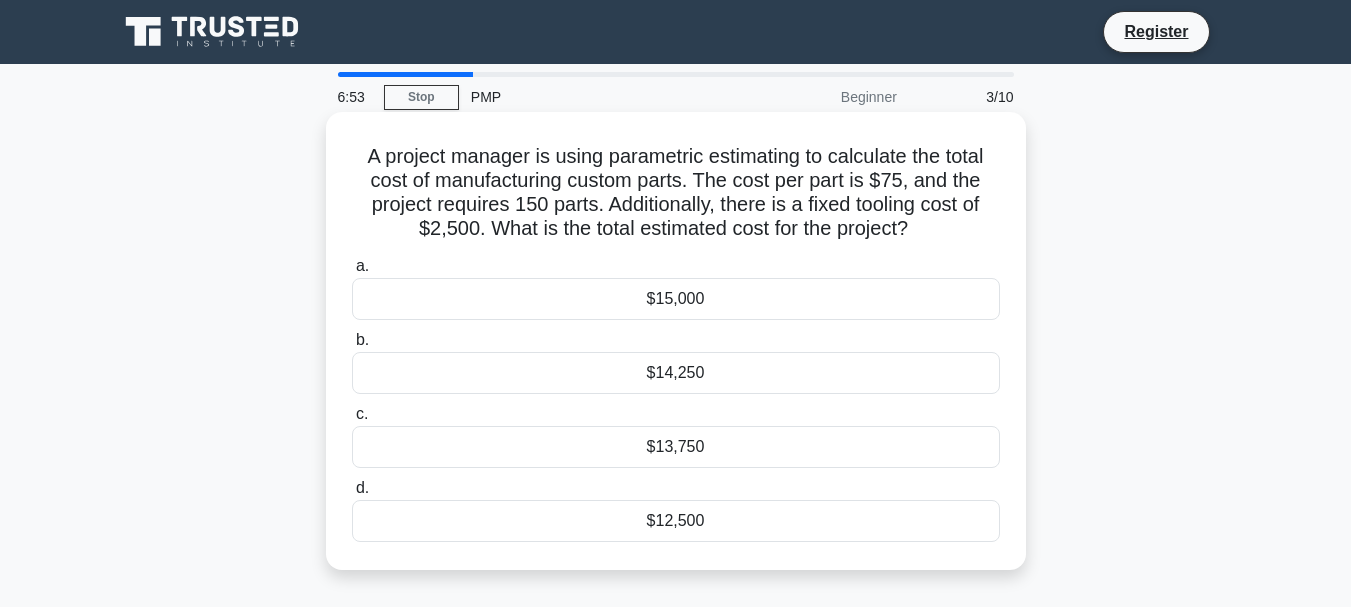click on "A project manager is using parametric estimating to calculate the total cost of manufacturing custom parts. The cost per part is $75, and the project requires 150 parts. Additionally, there is a fixed tooling cost of $2,500. What is the total estimated cost for the project?
.spinner_0XTQ{transform-origin:center;animation:spinner_y6GP .75s linear infinite}@keyframes spinner_y6GP{100%{transform:rotate(360deg)}}" at bounding box center (676, 193) 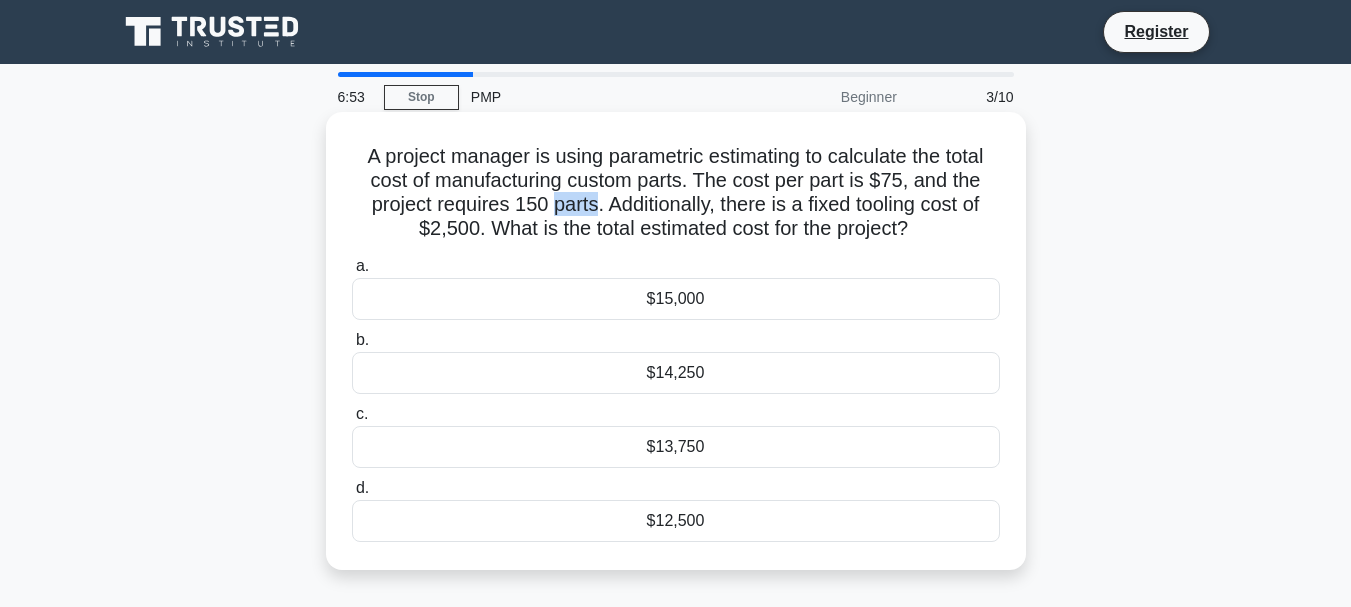 click on "A project manager is using parametric estimating to calculate the total cost of manufacturing custom parts. The cost per part is $75, and the project requires 150 parts. Additionally, there is a fixed tooling cost of $2,500. What is the total estimated cost for the project?
.spinner_0XTQ{transform-origin:center;animation:spinner_y6GP .75s linear infinite}@keyframes spinner_y6GP{100%{transform:rotate(360deg)}}" at bounding box center [676, 193] 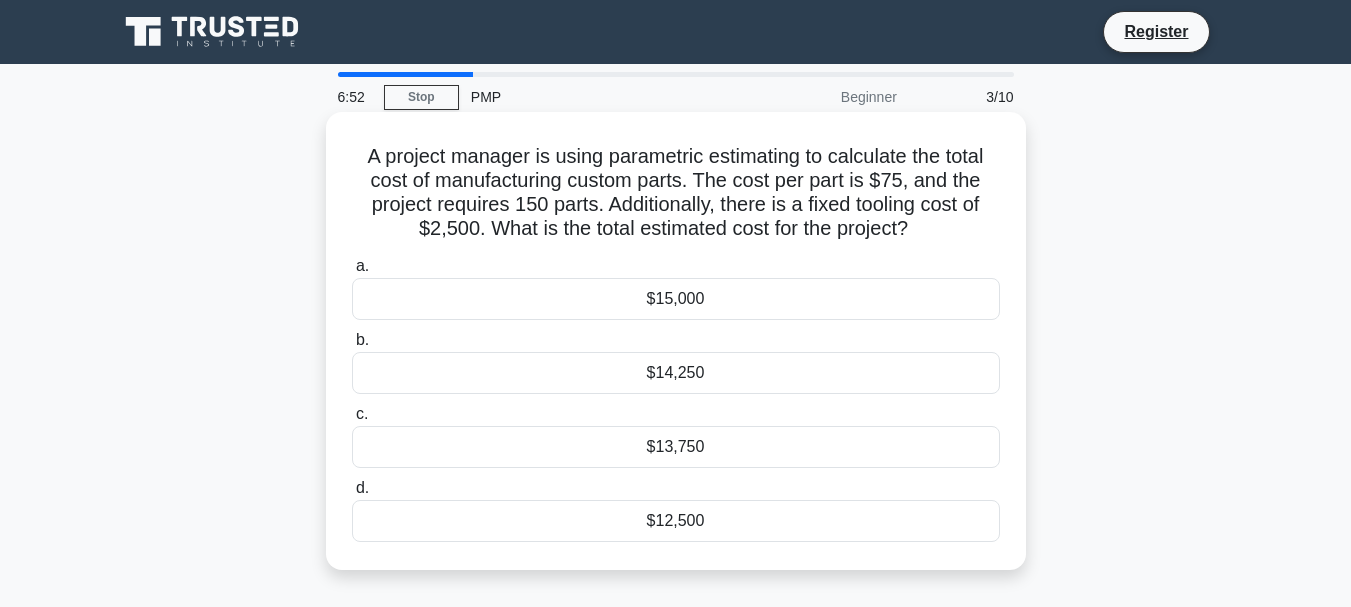 click on "a.
$15,000
b.
$14,250
c." at bounding box center [676, 398] 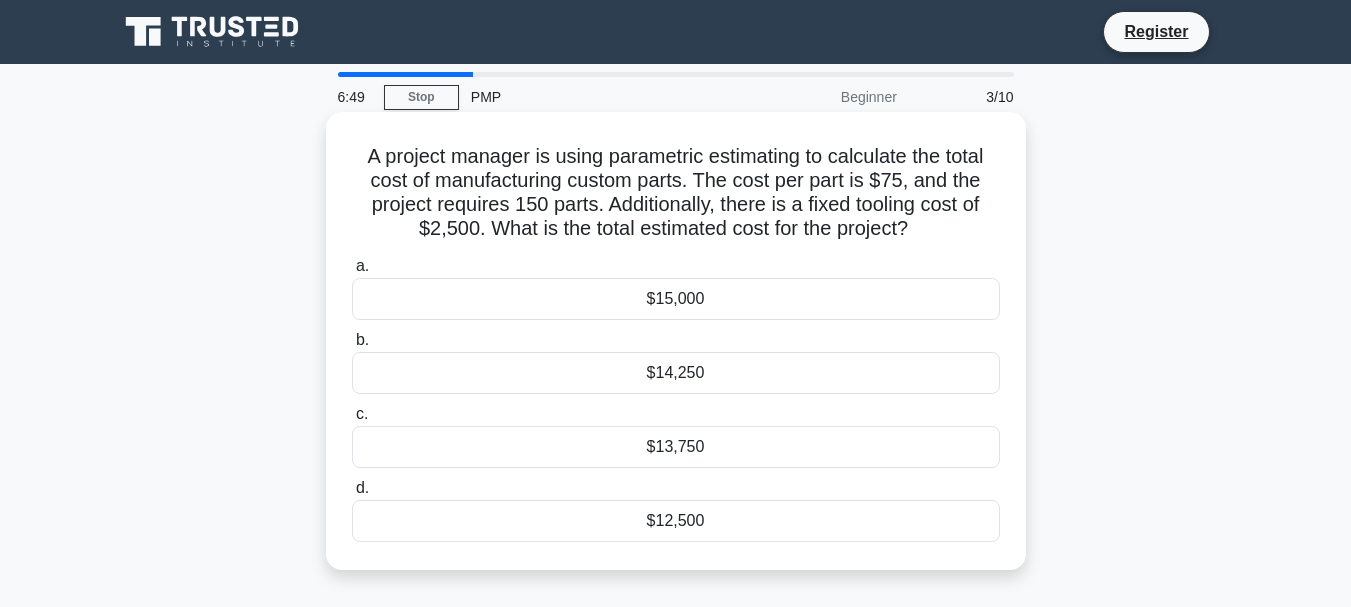 click on "$14,250" at bounding box center (676, 373) 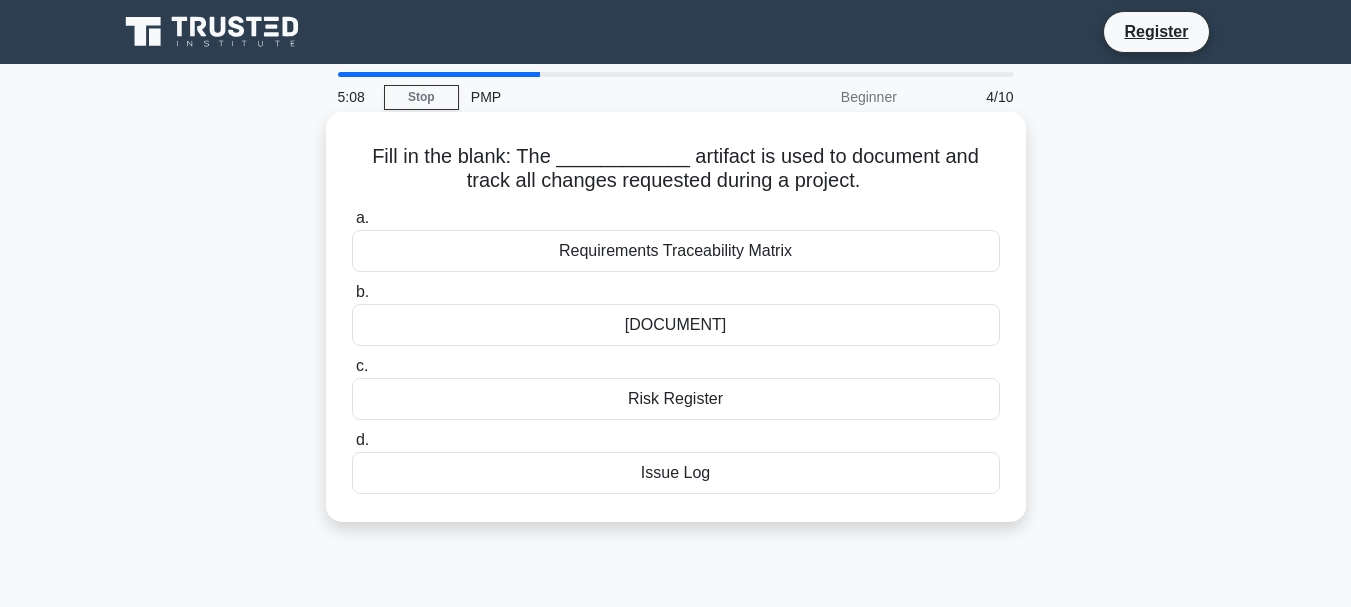 click on "[DOCUMENT]" at bounding box center (676, 325) 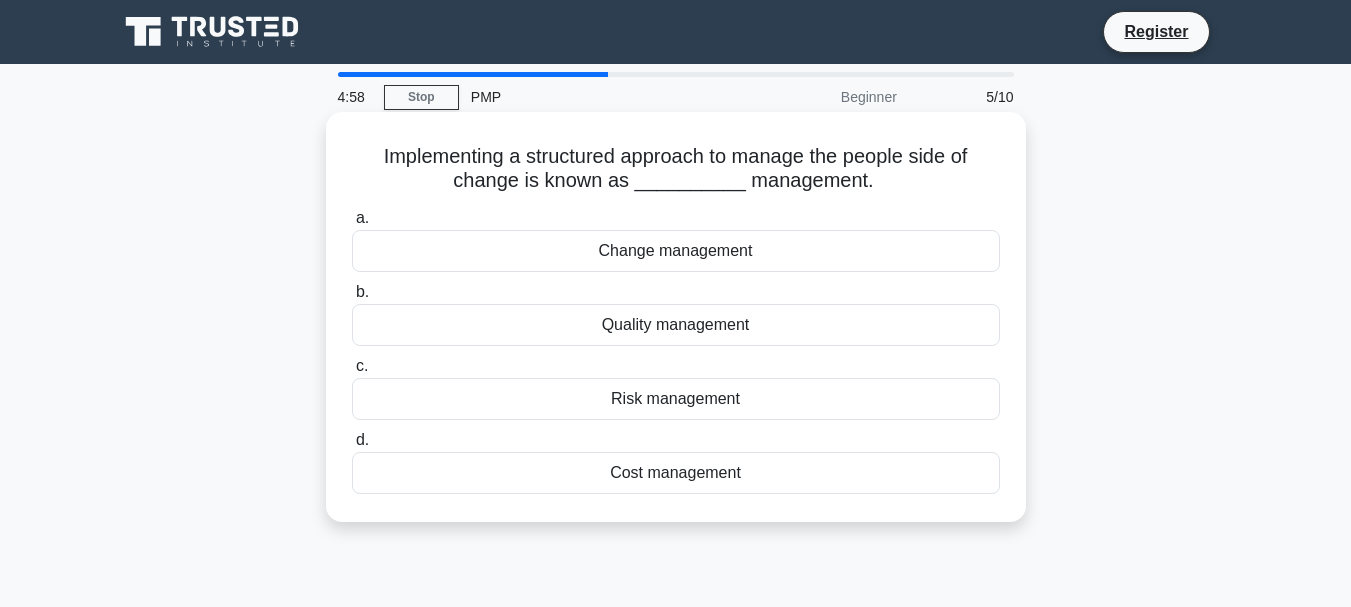 click on "b.
Quality management" at bounding box center (676, 313) 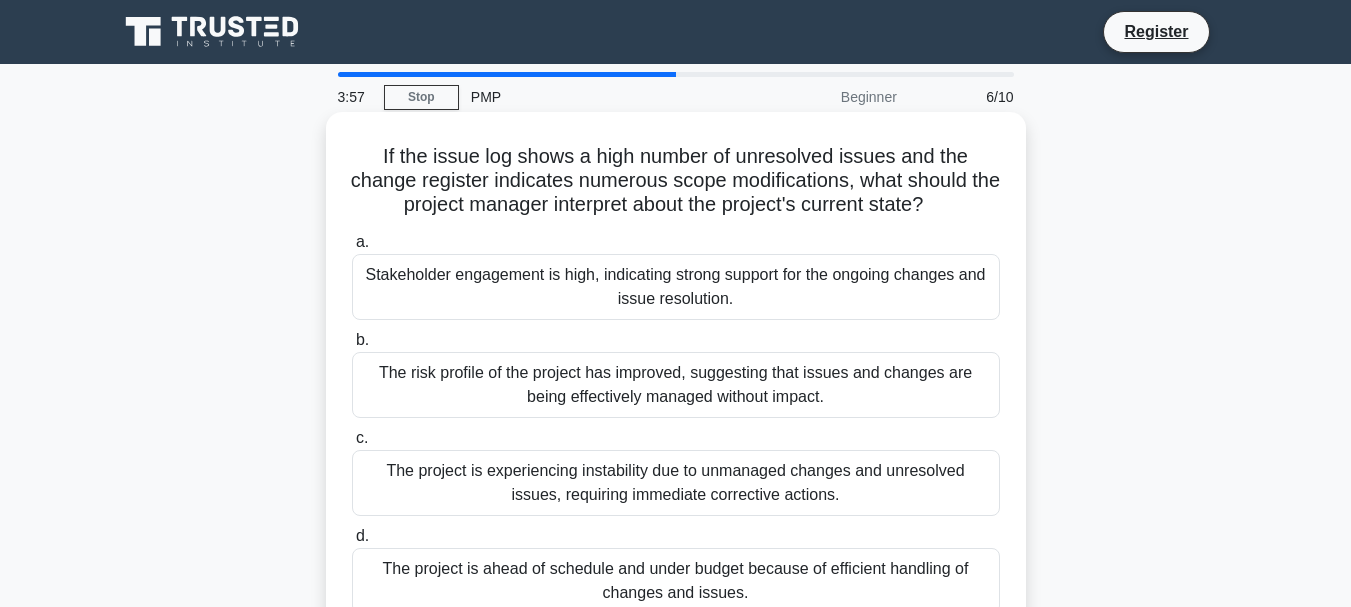 click on "If the issue log shows a high number of unresolved issues and the change register indicates numerous scope modifications, what should the project manager interpret about the project's current state?
.spinner_0XTQ{transform-origin:center;animation:spinner_y6GP .75s linear infinite}@keyframes spinner_y6GP{100%{transform:rotate(360deg)}}" at bounding box center (676, 181) 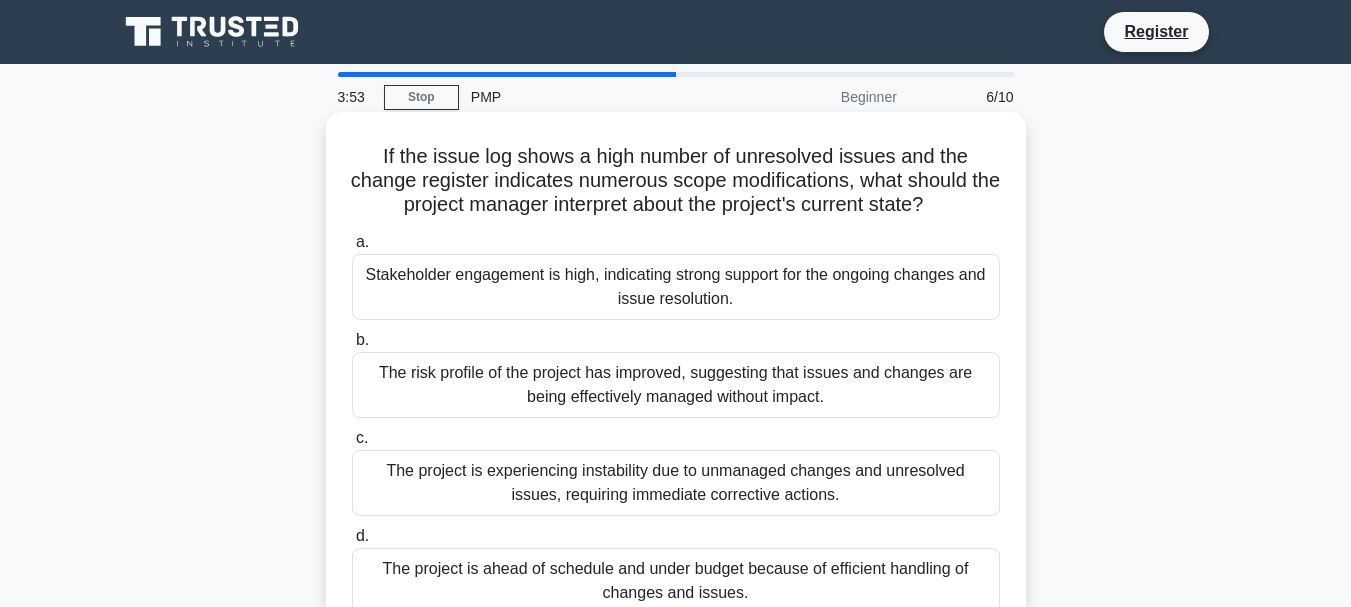 click on "Stakeholder engagement is high, indicating strong support for the ongoing changes and issue resolution." at bounding box center [676, 287] 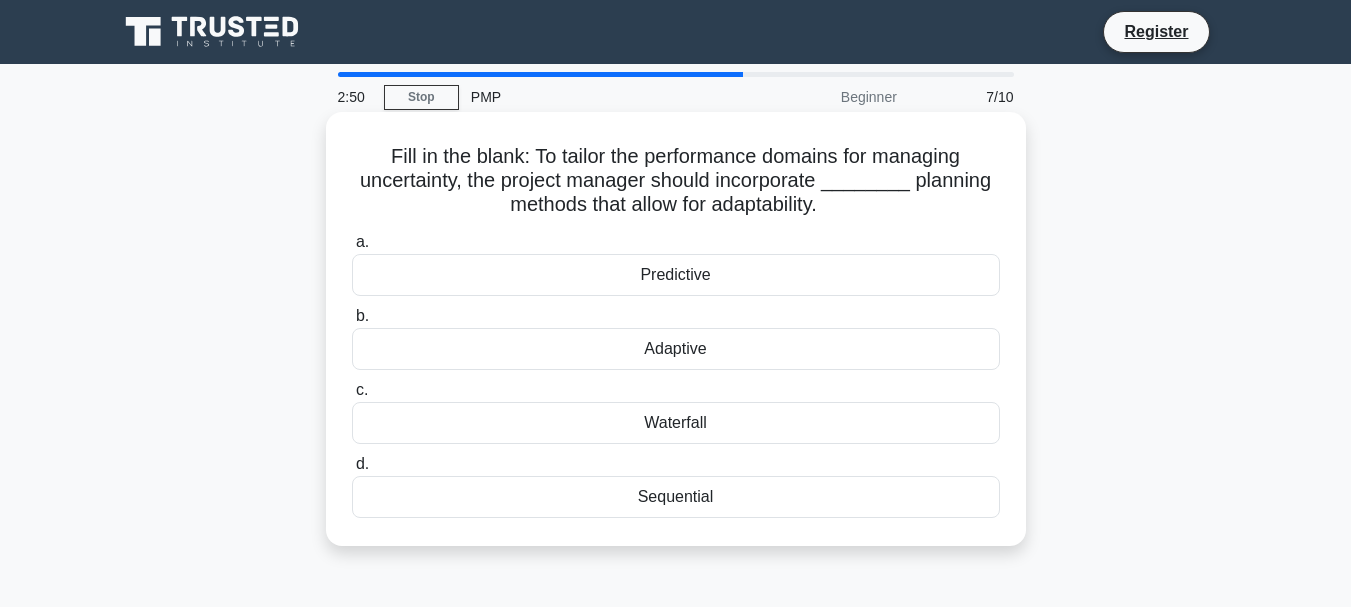 click on "Adaptive" at bounding box center [676, 349] 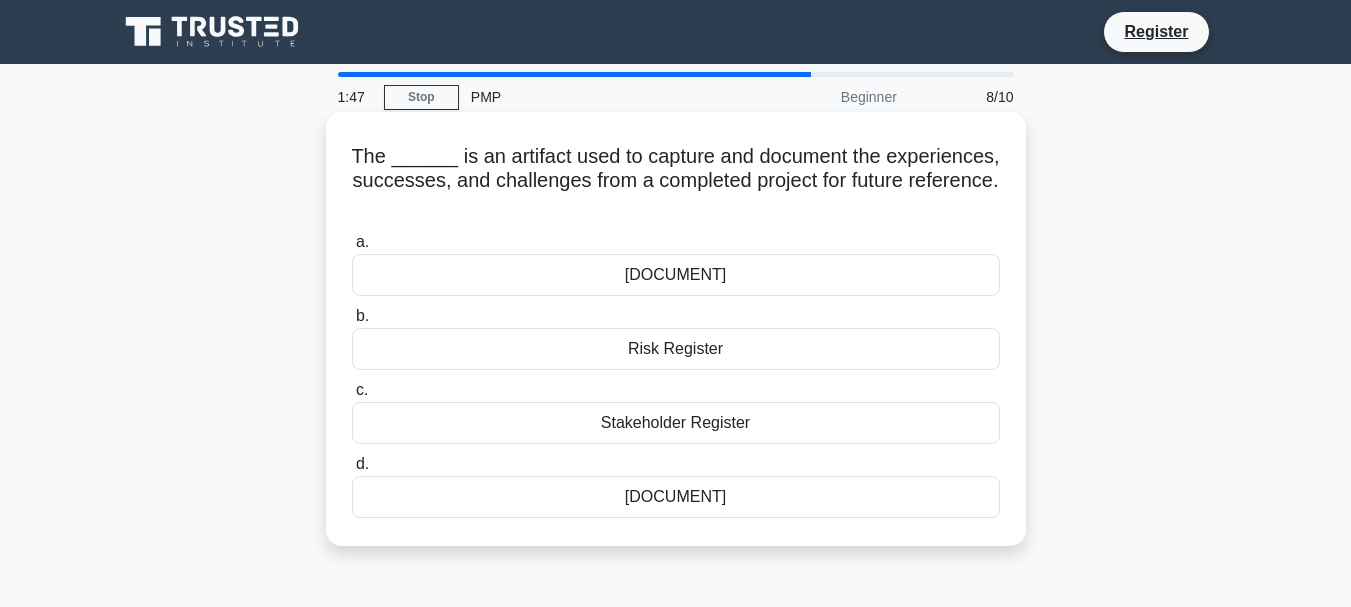 click on "[DOCUMENT]" at bounding box center (676, 497) 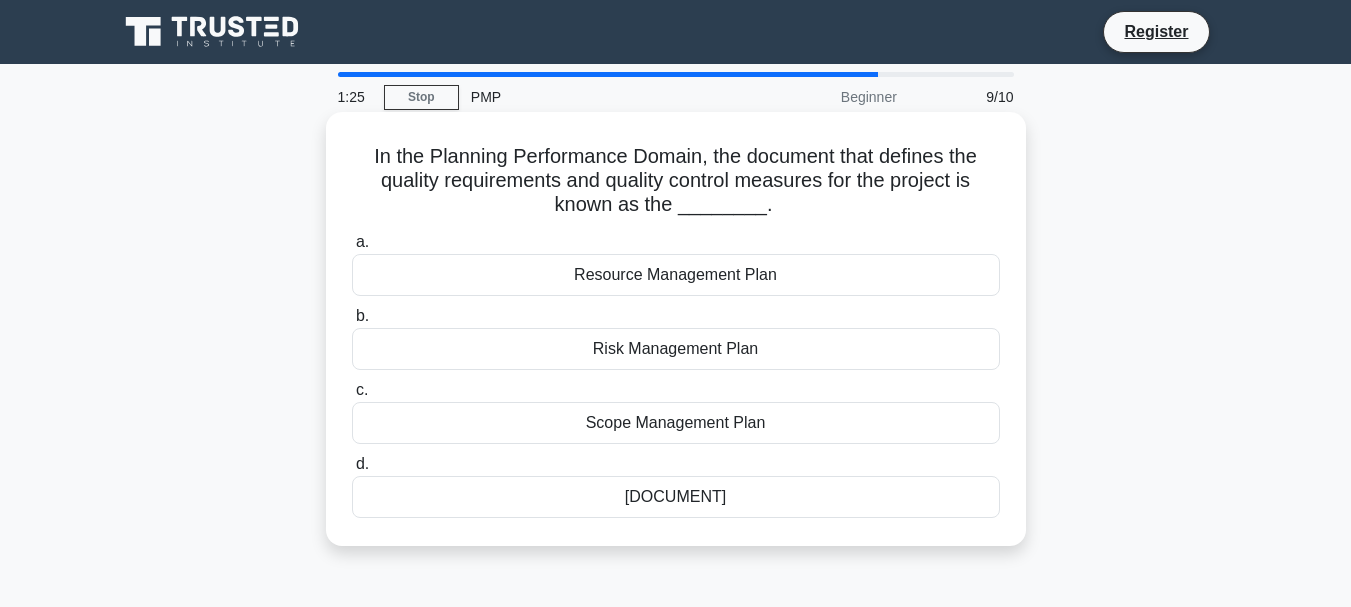 click on "[DOCUMENT]" at bounding box center (676, 497) 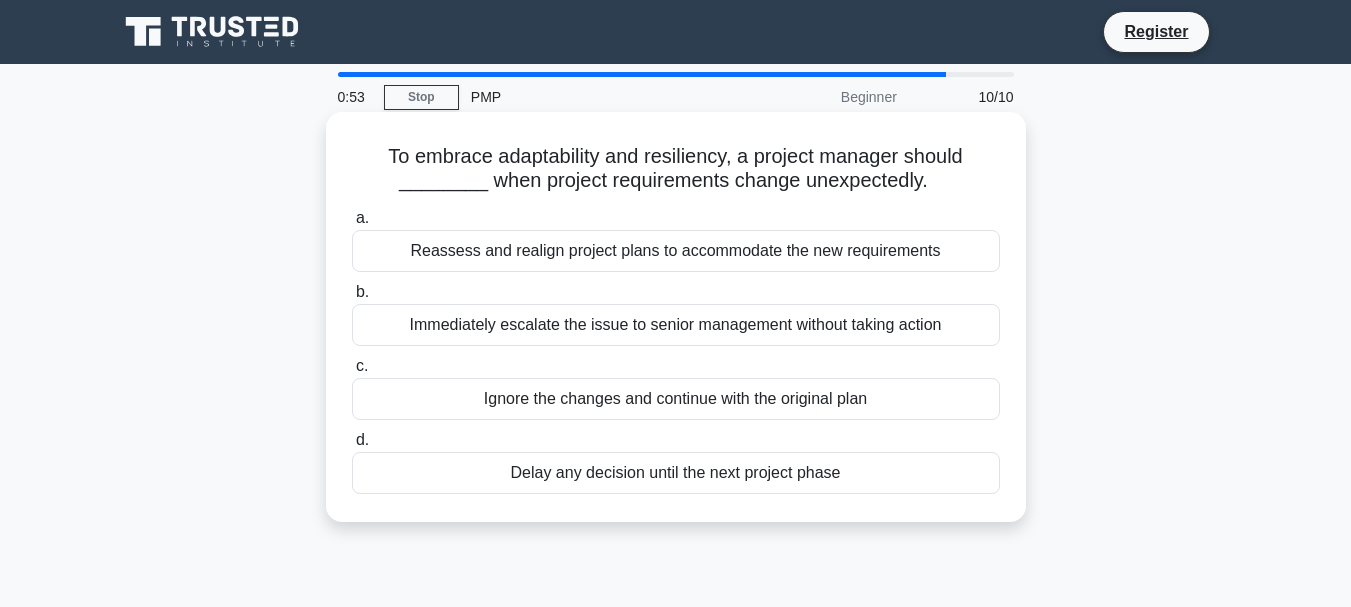click on "d.
Delay any decision until the next project phase" at bounding box center (676, 461) 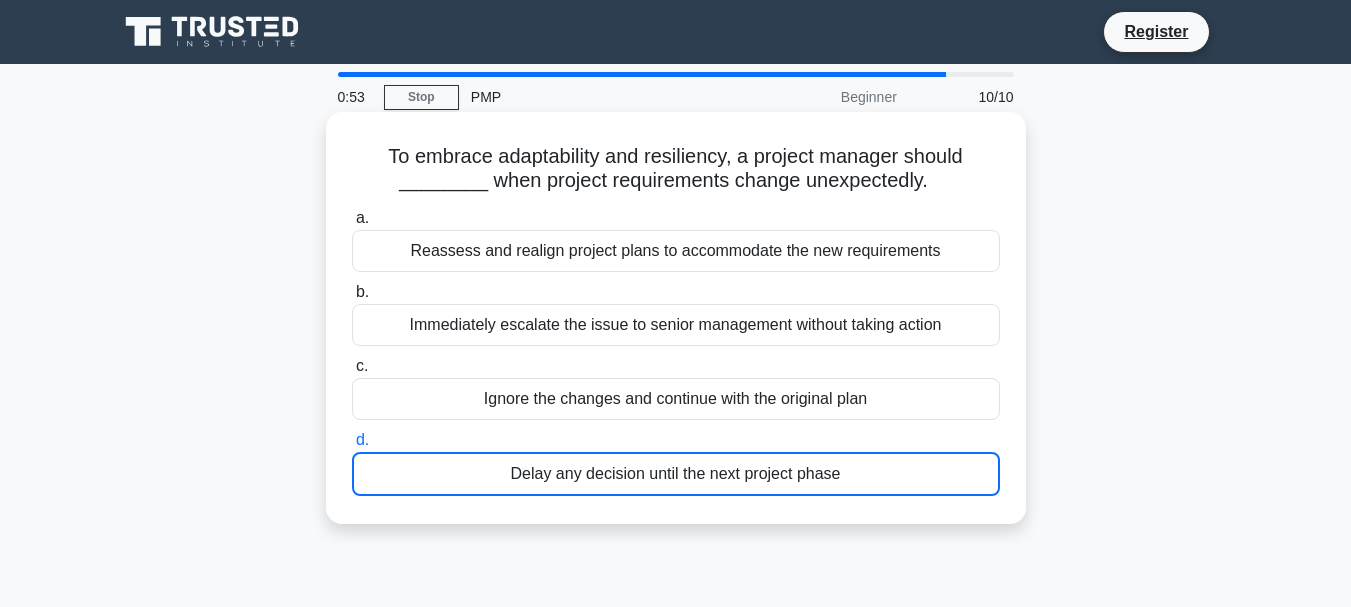 click on "d.
Delay any decision until the next project phase" at bounding box center (676, 462) 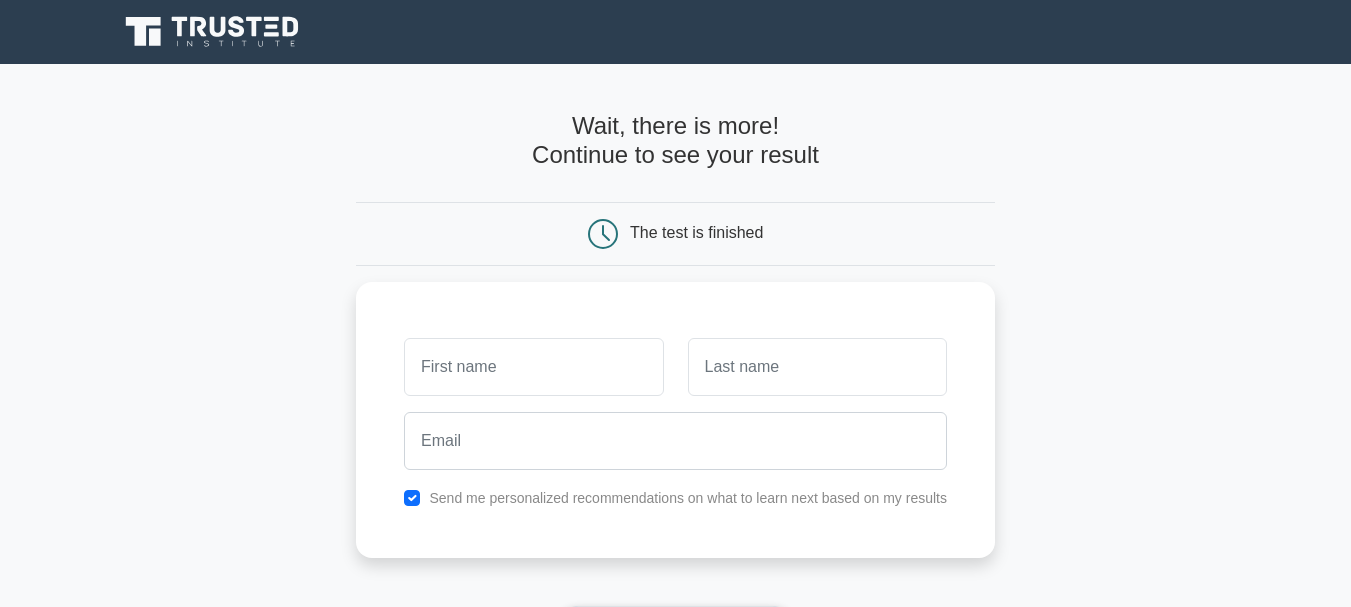 scroll, scrollTop: 0, scrollLeft: 0, axis: both 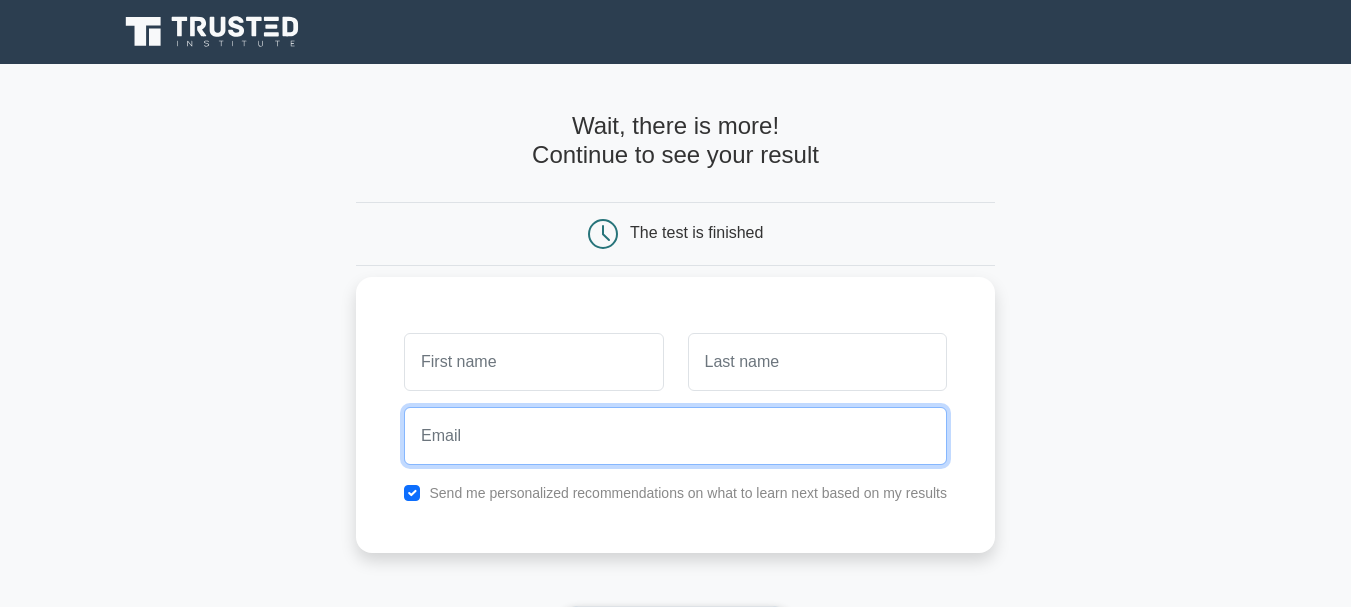 click at bounding box center [675, 436] 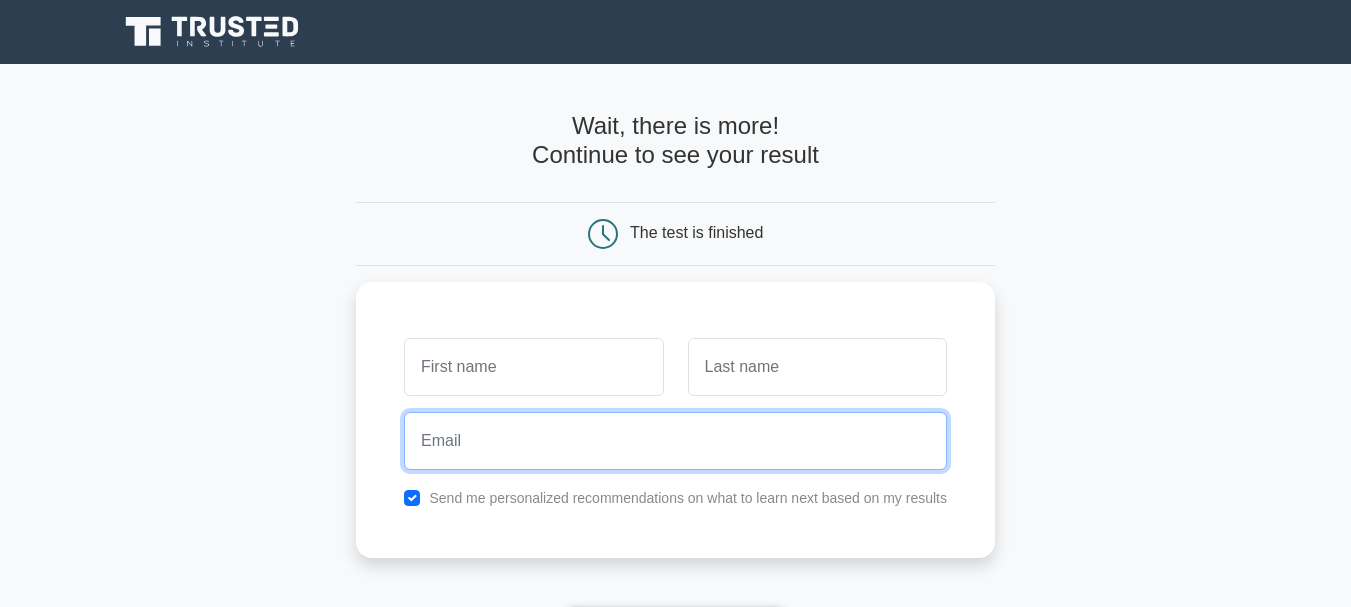 type on "globab20@gmail.com" 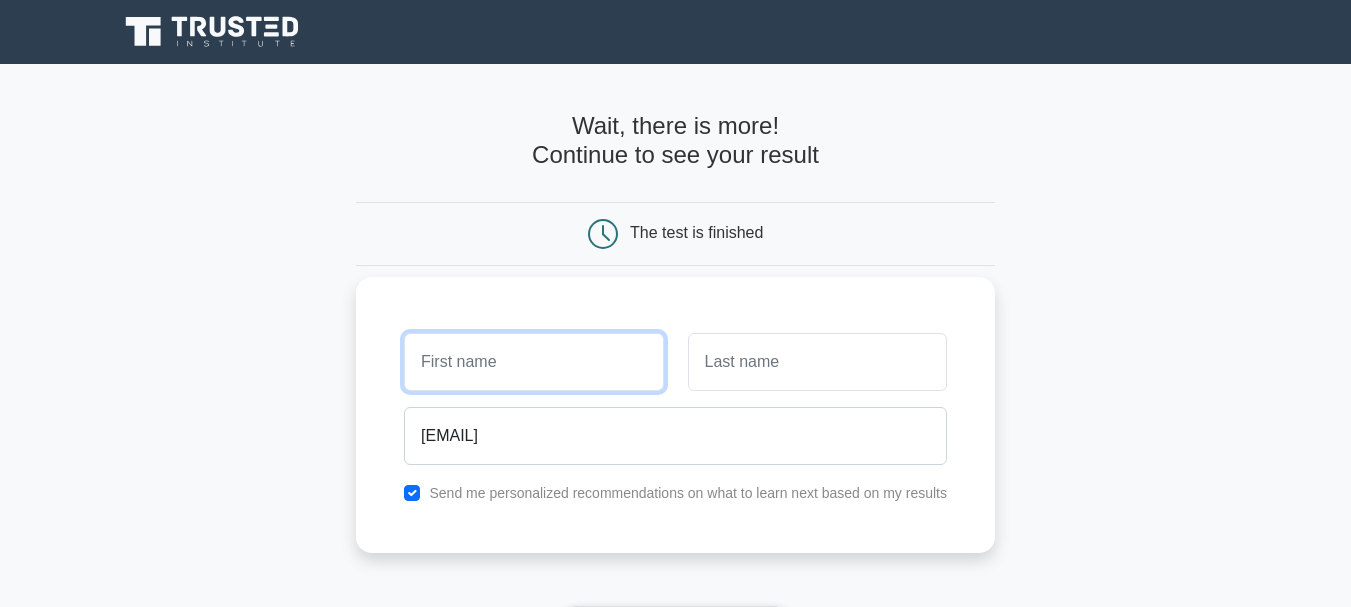 click at bounding box center [533, 362] 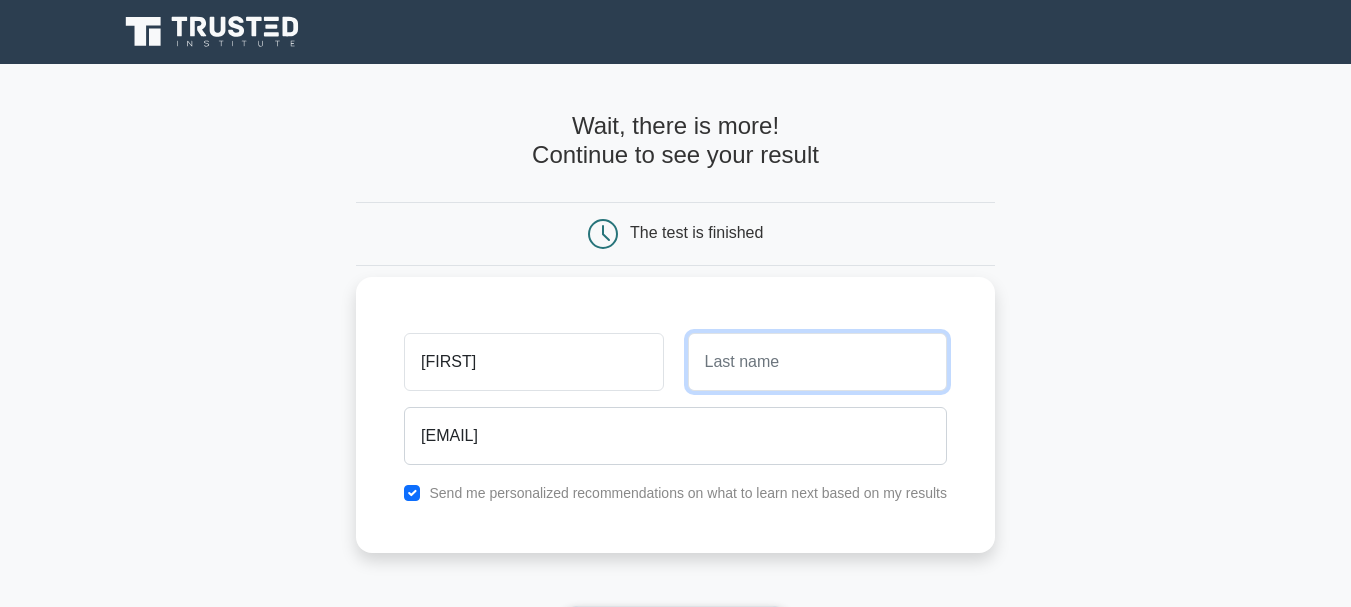 click at bounding box center [817, 362] 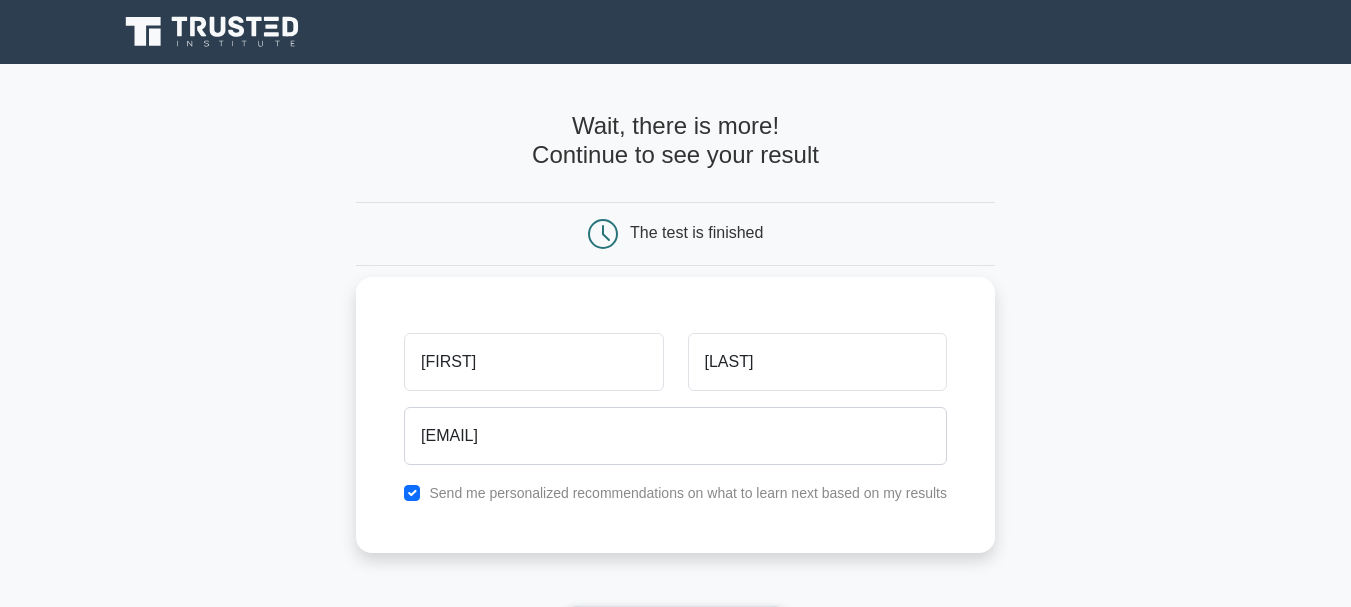 click on "globab20@gmail.com" at bounding box center (675, 436) 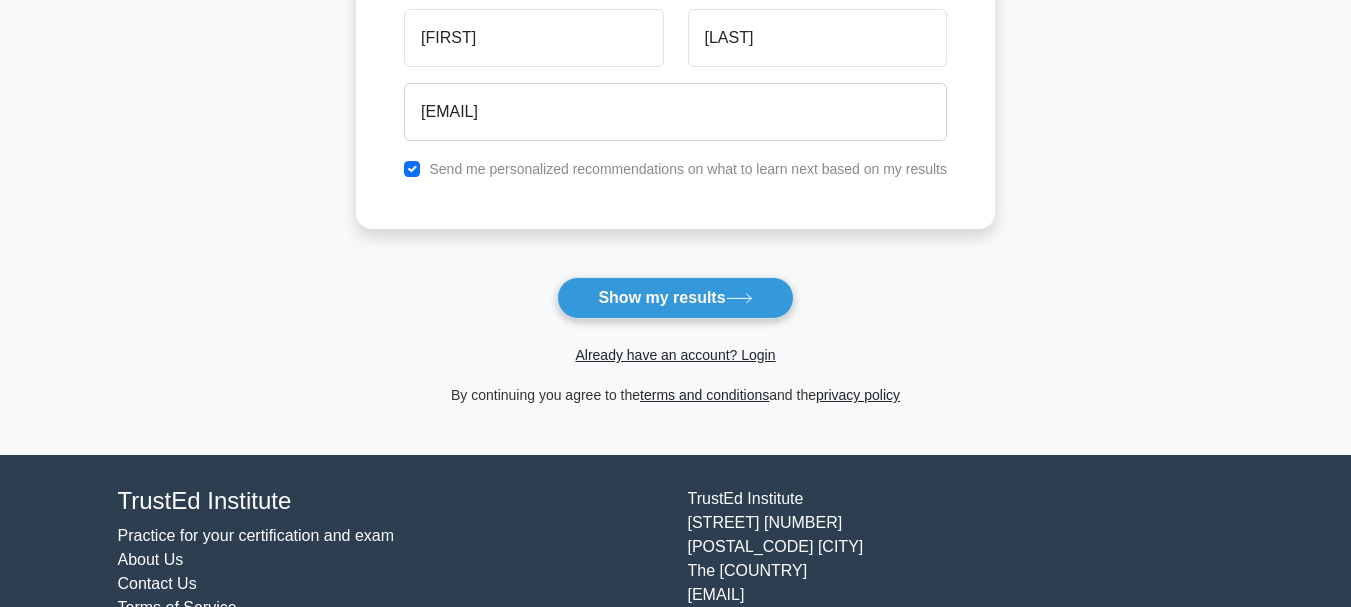 scroll, scrollTop: 399, scrollLeft: 0, axis: vertical 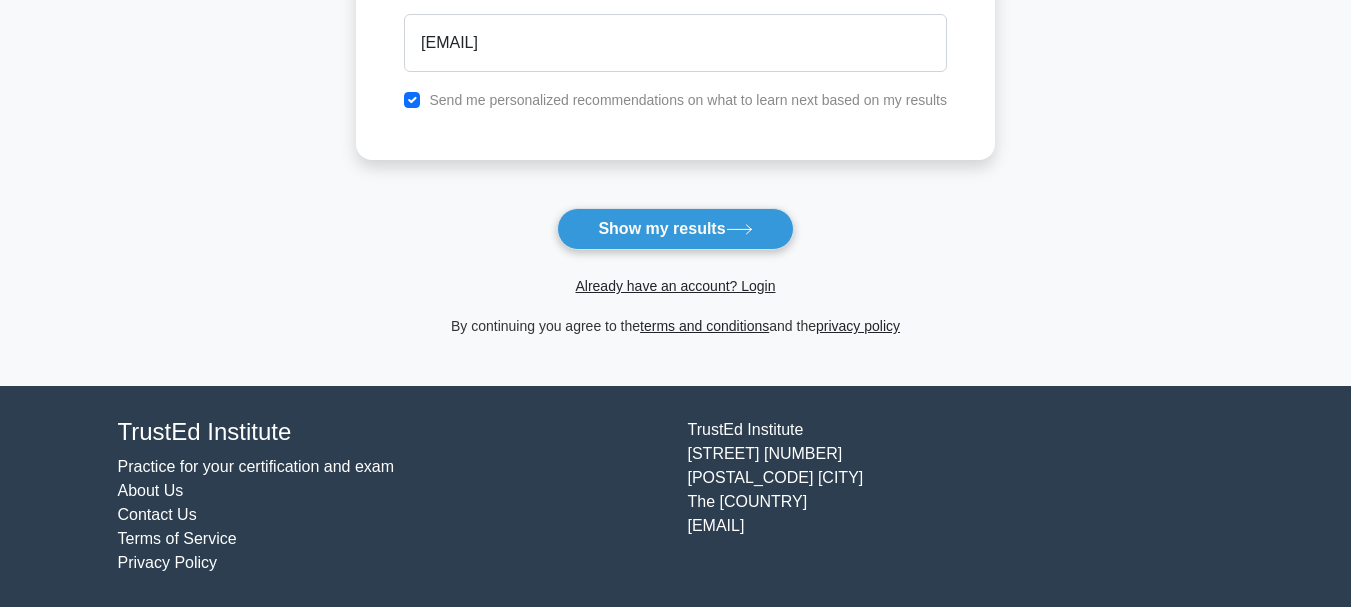 click on "TrustEd Institute
Kerkstraat 310
1017 HC Amsterdam
The Netherlands
support@trustedinstitute.com" at bounding box center [961, 496] 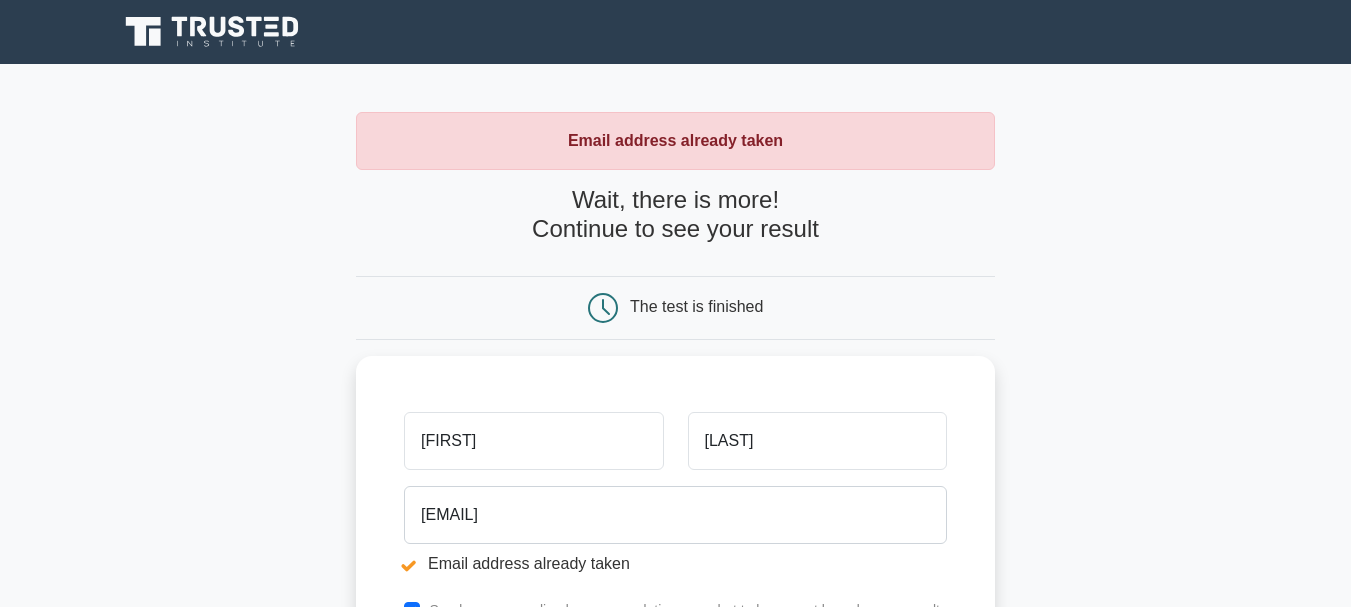 scroll, scrollTop: 0, scrollLeft: 0, axis: both 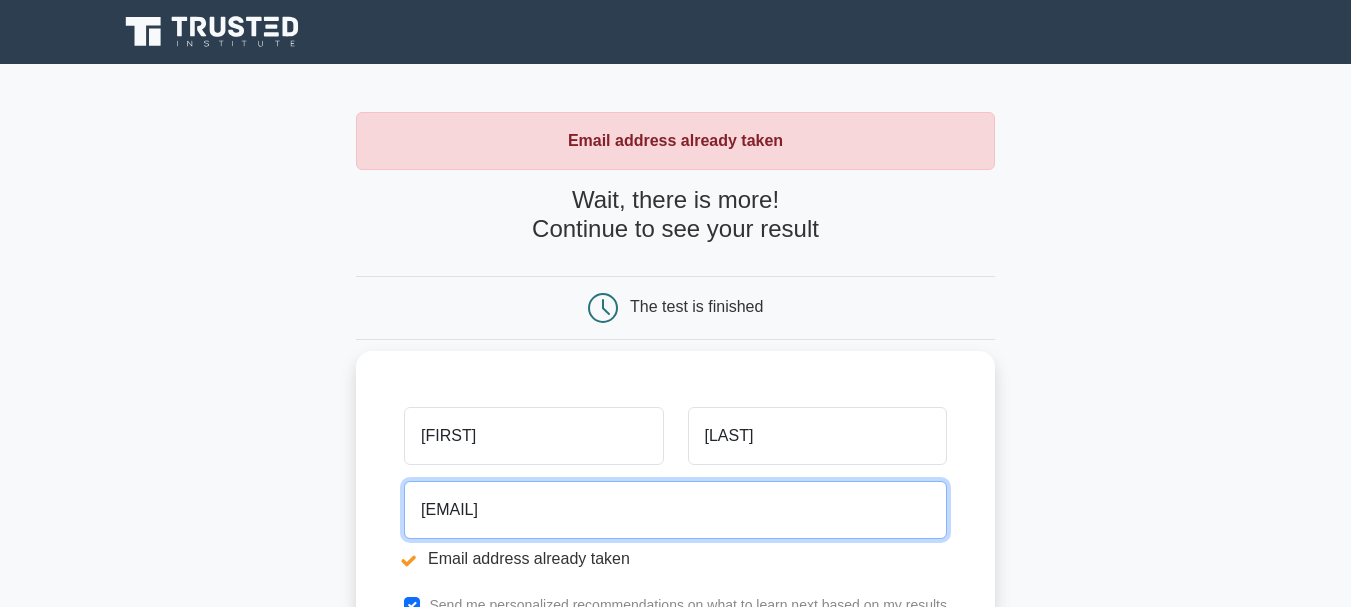 click on "globab20@gmail.com" at bounding box center [675, 510] 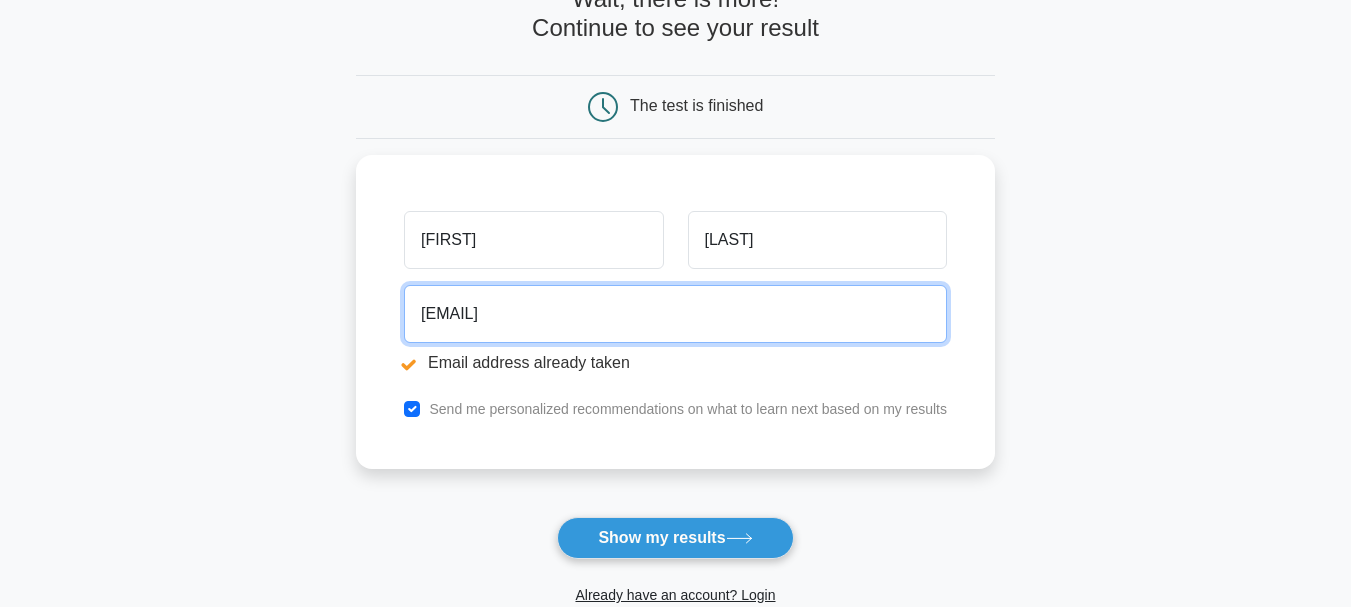 scroll, scrollTop: 200, scrollLeft: 0, axis: vertical 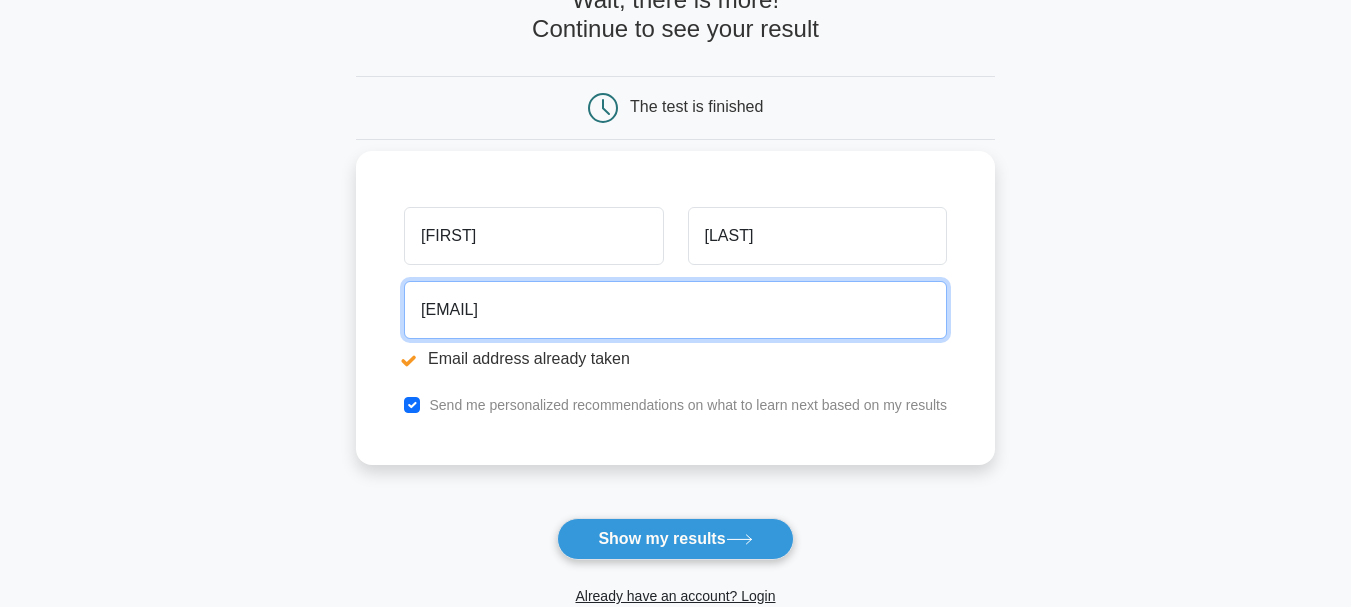click on "globab20@gmail.com" at bounding box center (675, 310) 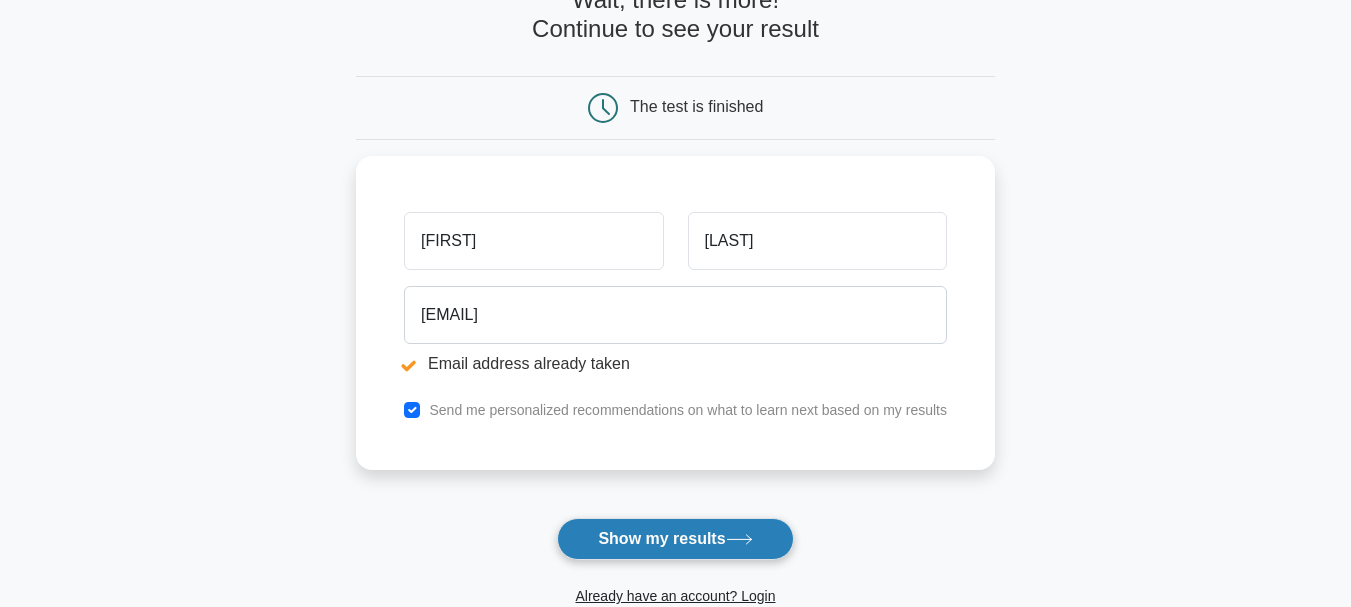 click on "Show my results" at bounding box center [675, 539] 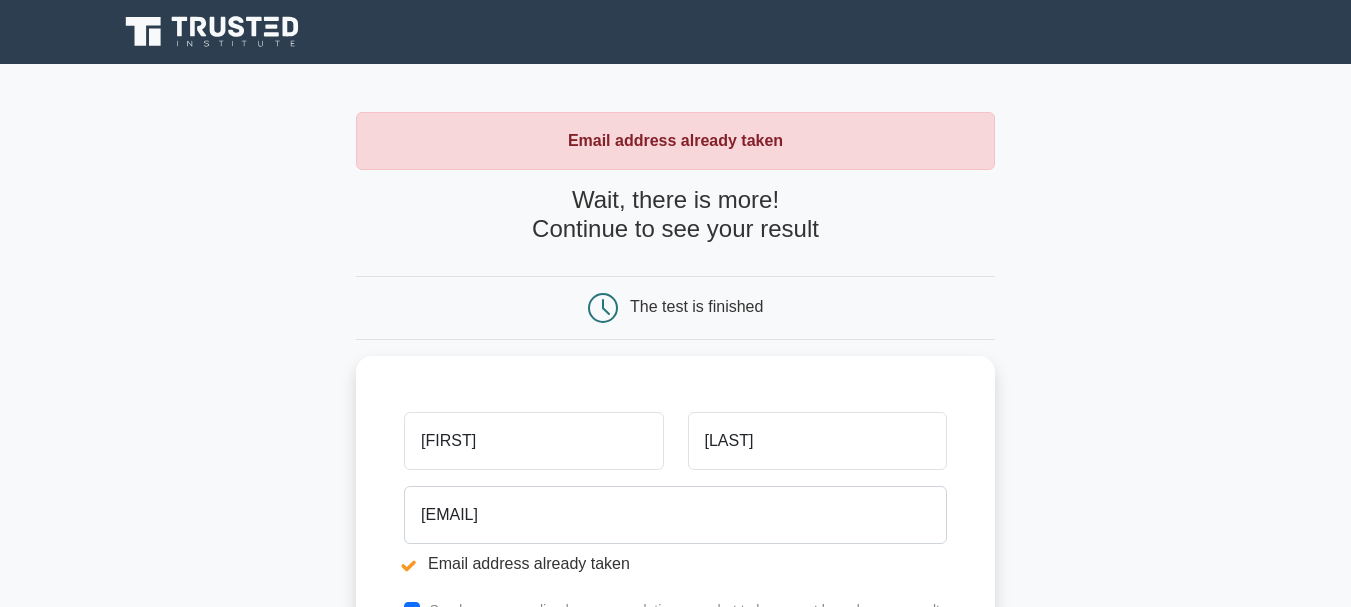 scroll, scrollTop: 0, scrollLeft: 0, axis: both 